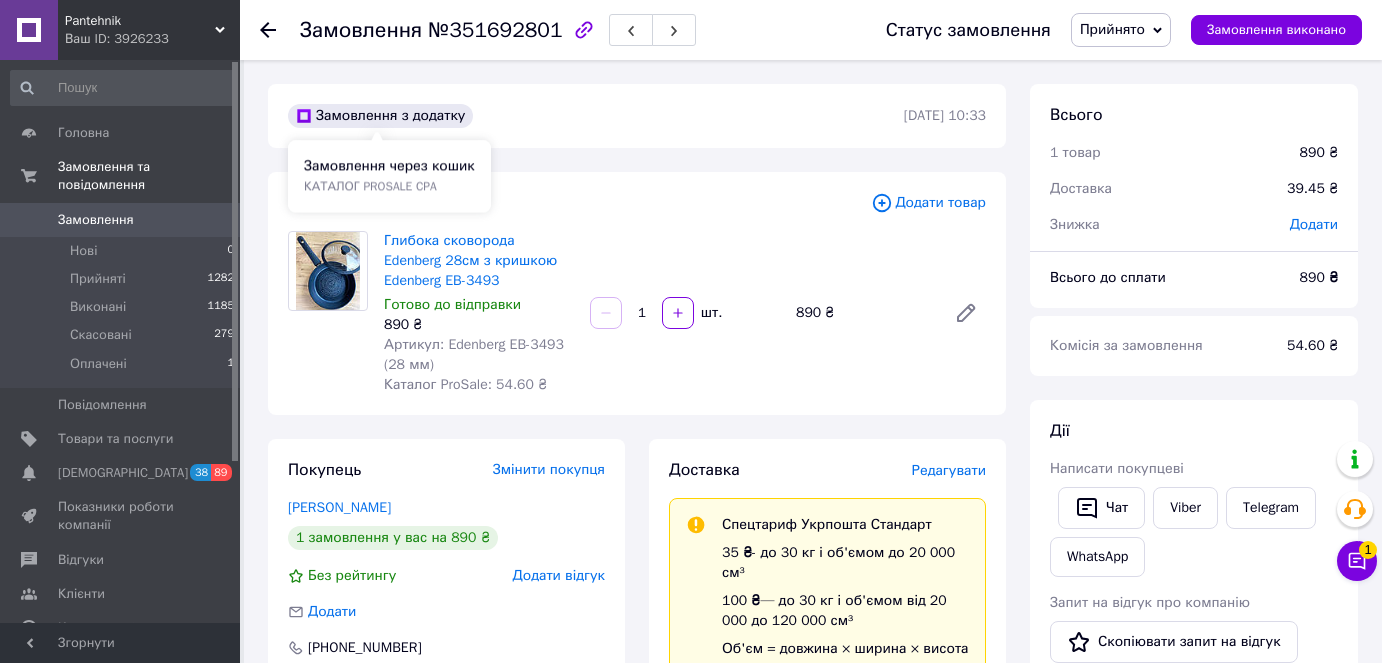scroll, scrollTop: 0, scrollLeft: 0, axis: both 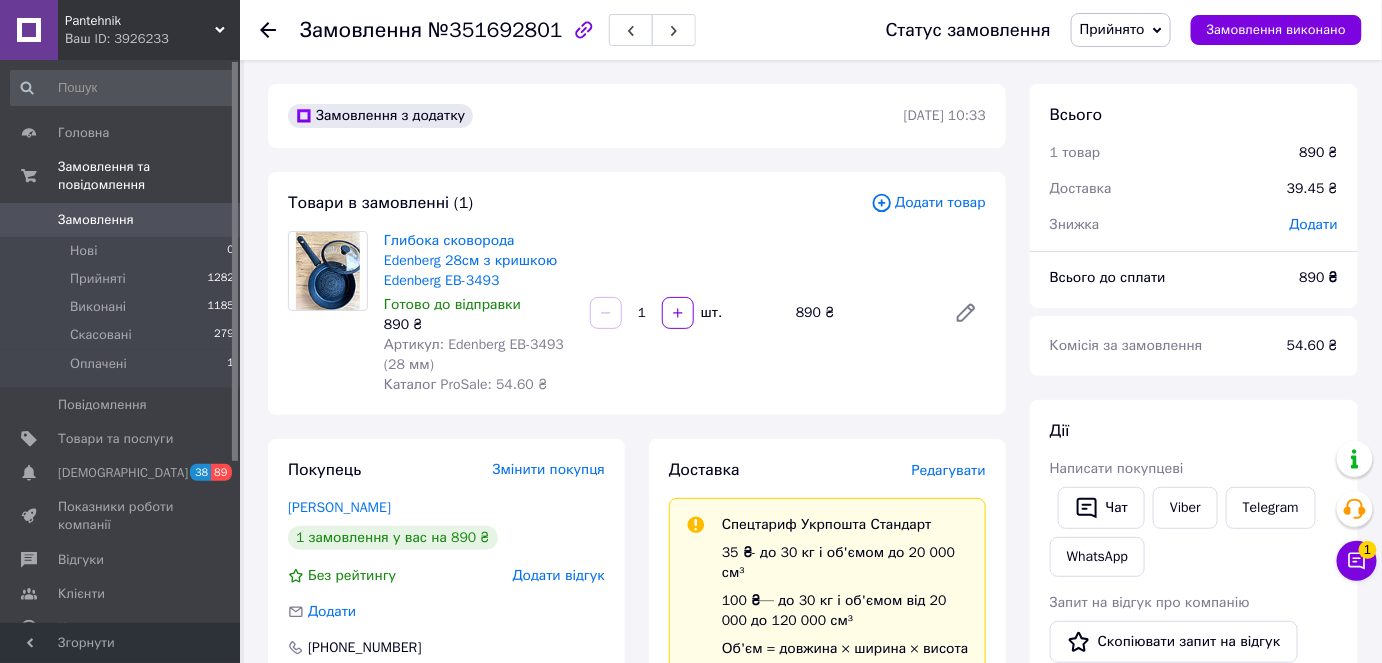 click on "Pantehnik Ваш ID: 3926233" at bounding box center (149, 30) 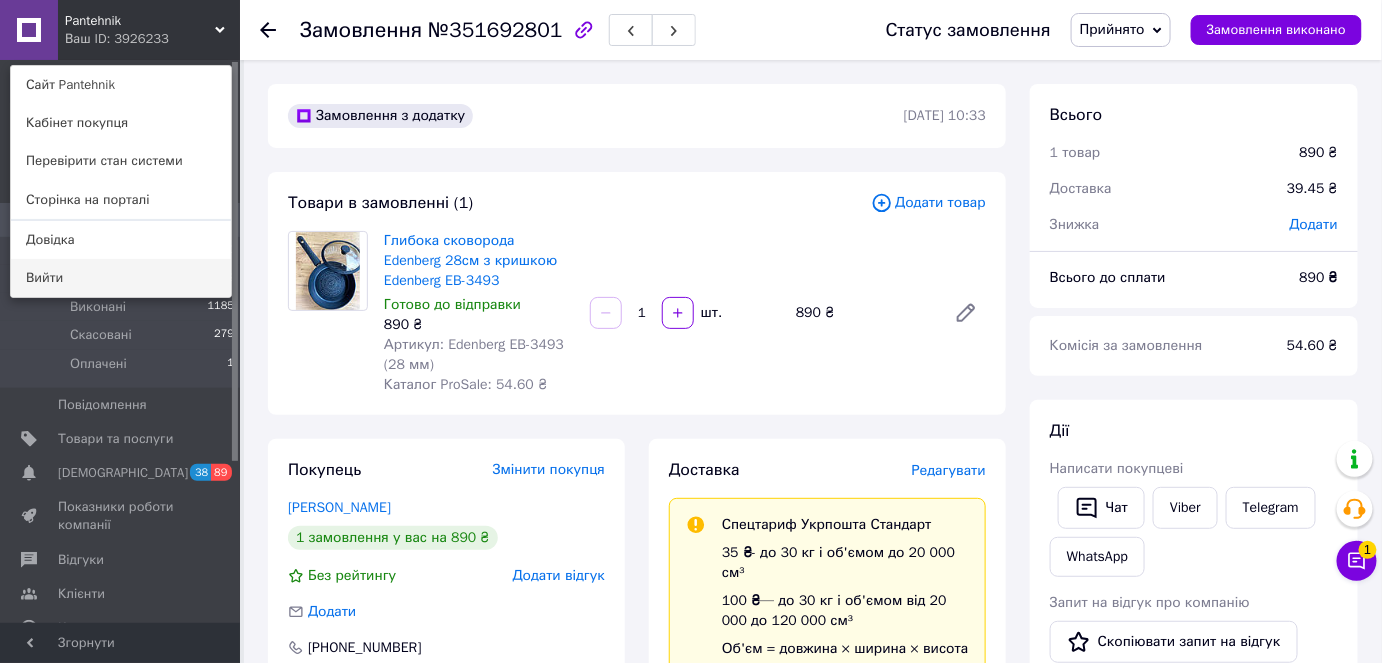 click on "Вийти" at bounding box center [121, 278] 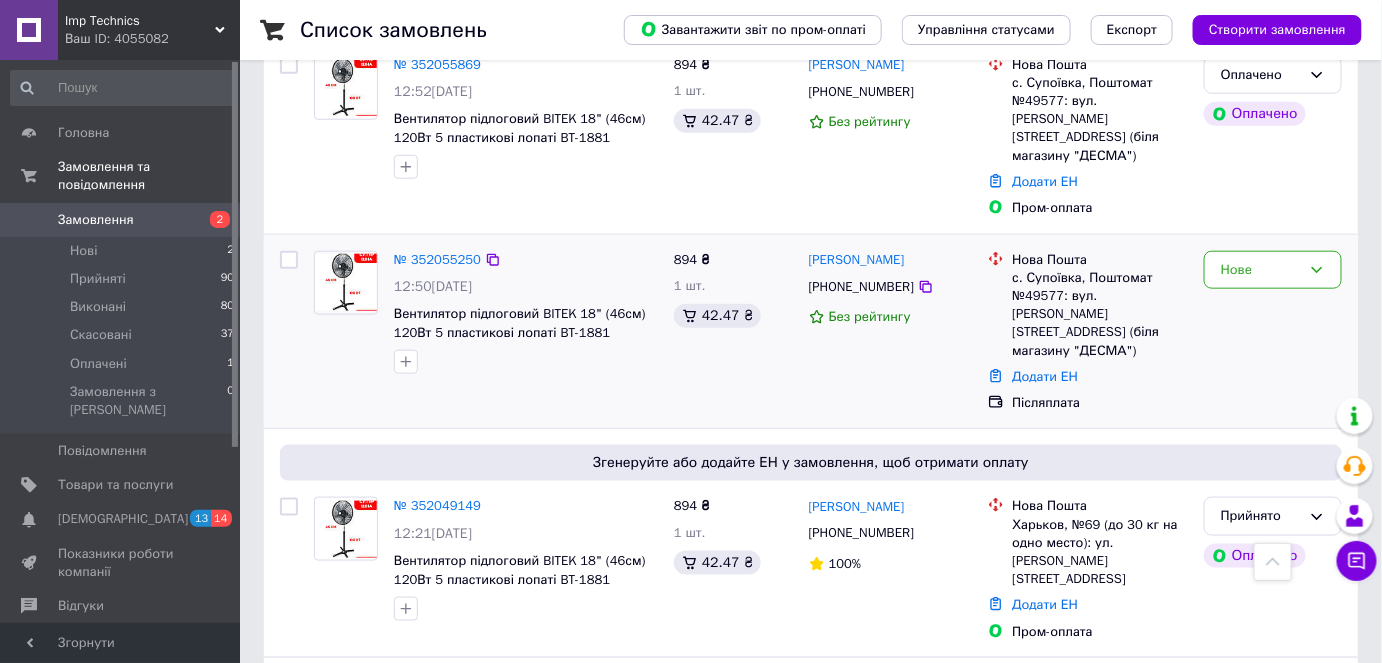scroll, scrollTop: 454, scrollLeft: 0, axis: vertical 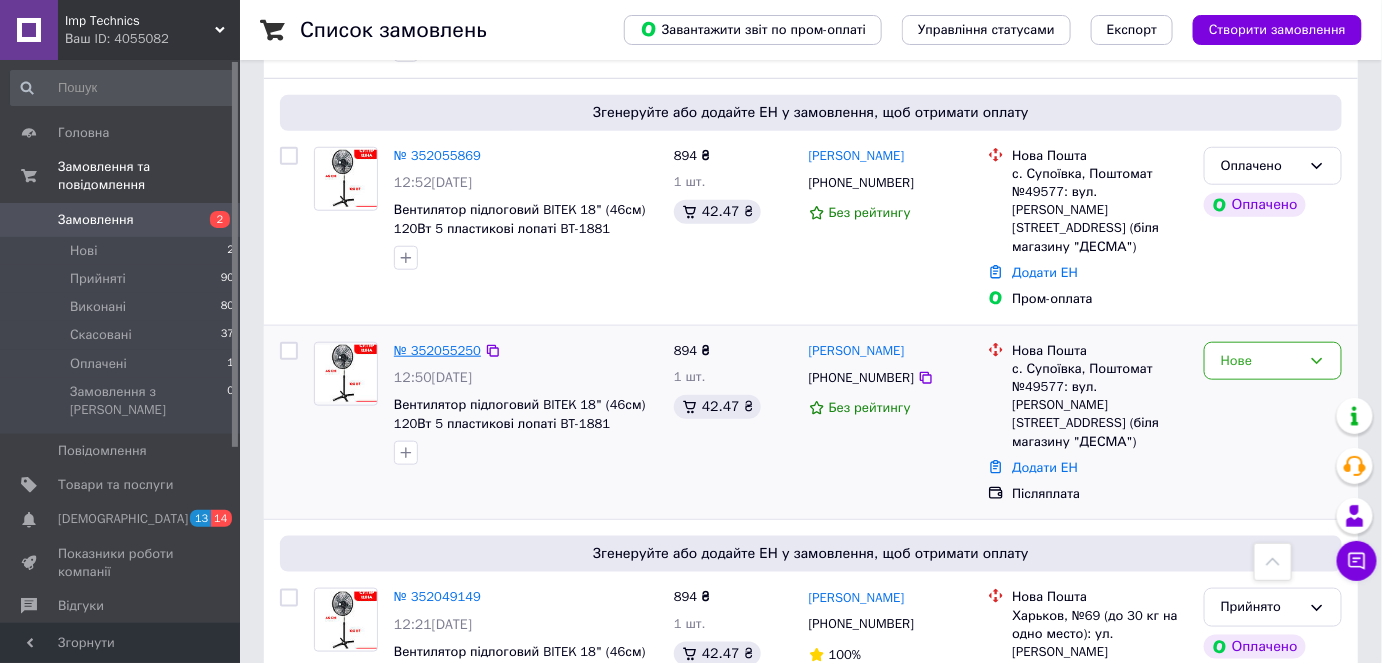 click on "№ 352055250" at bounding box center [437, 350] 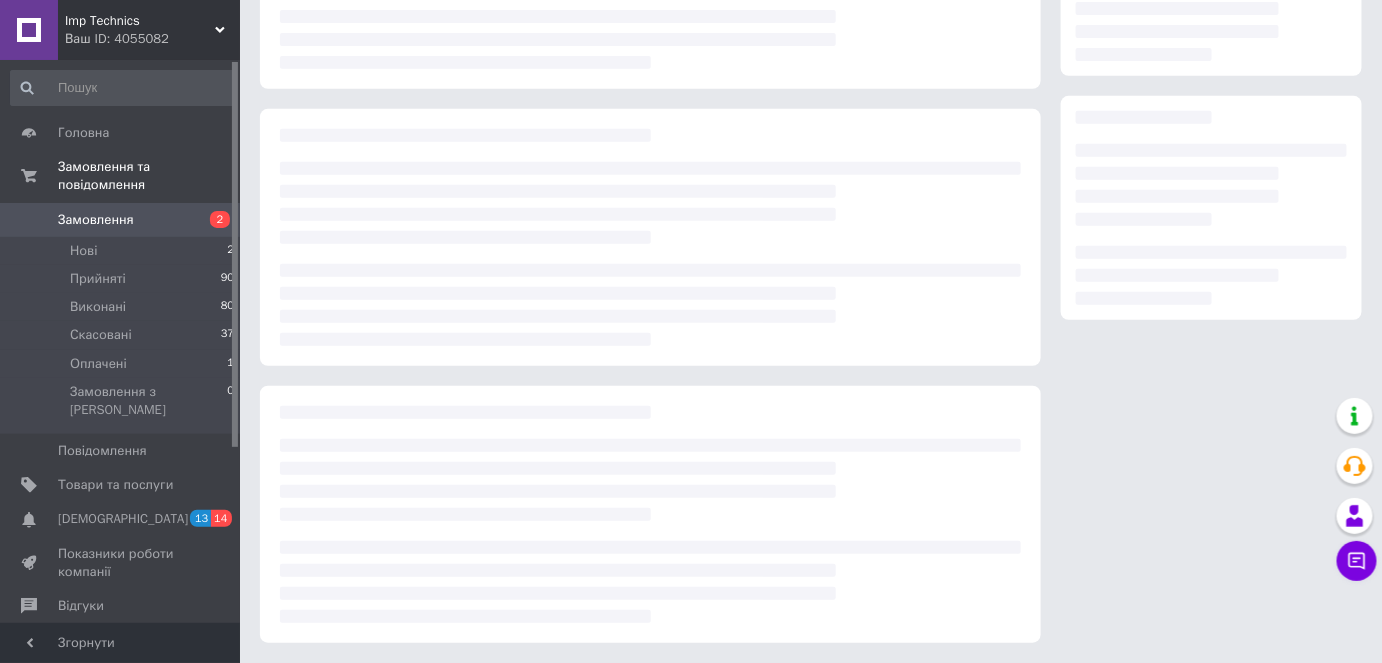 scroll, scrollTop: 0, scrollLeft: 0, axis: both 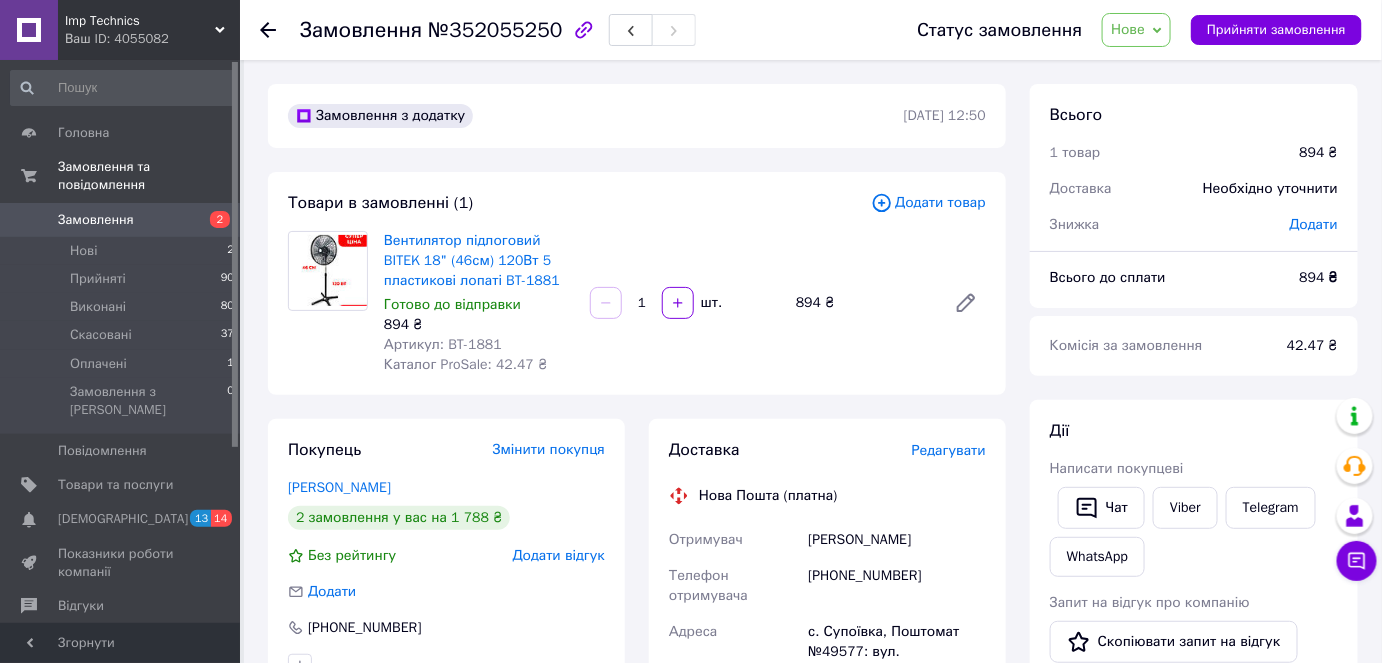 click on "Замовлення" at bounding box center (96, 220) 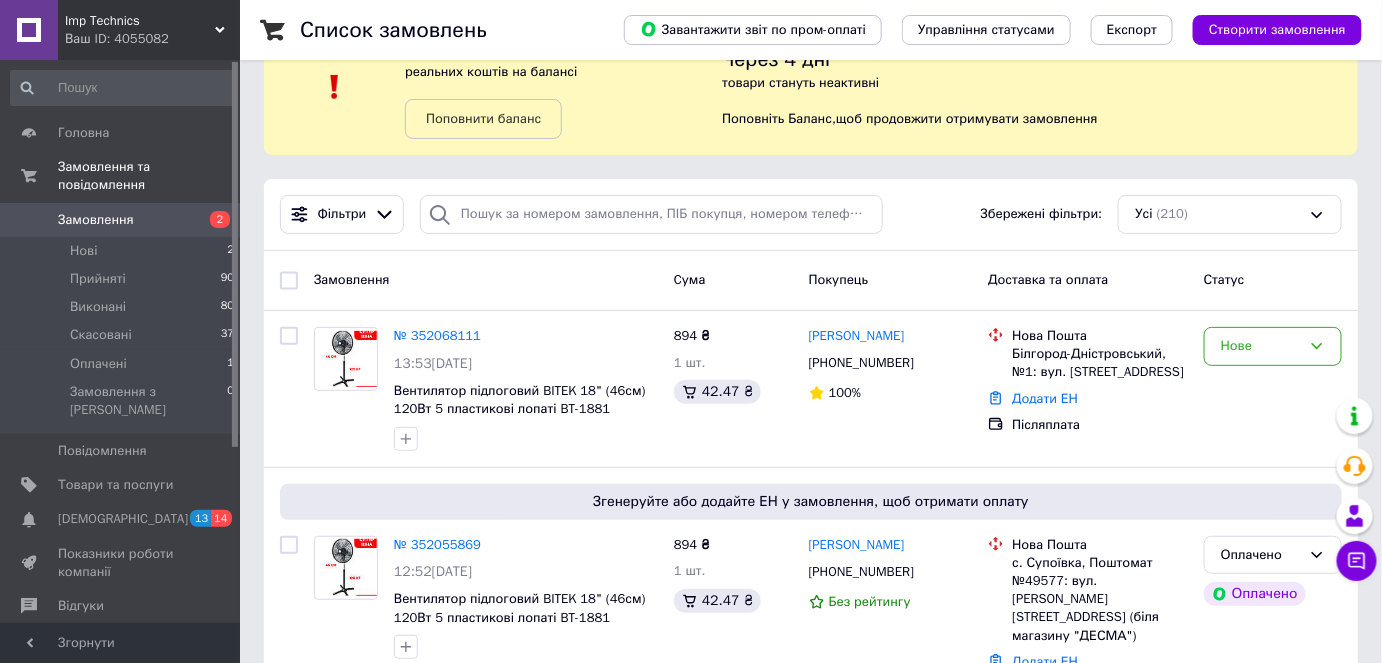 scroll, scrollTop: 181, scrollLeft: 0, axis: vertical 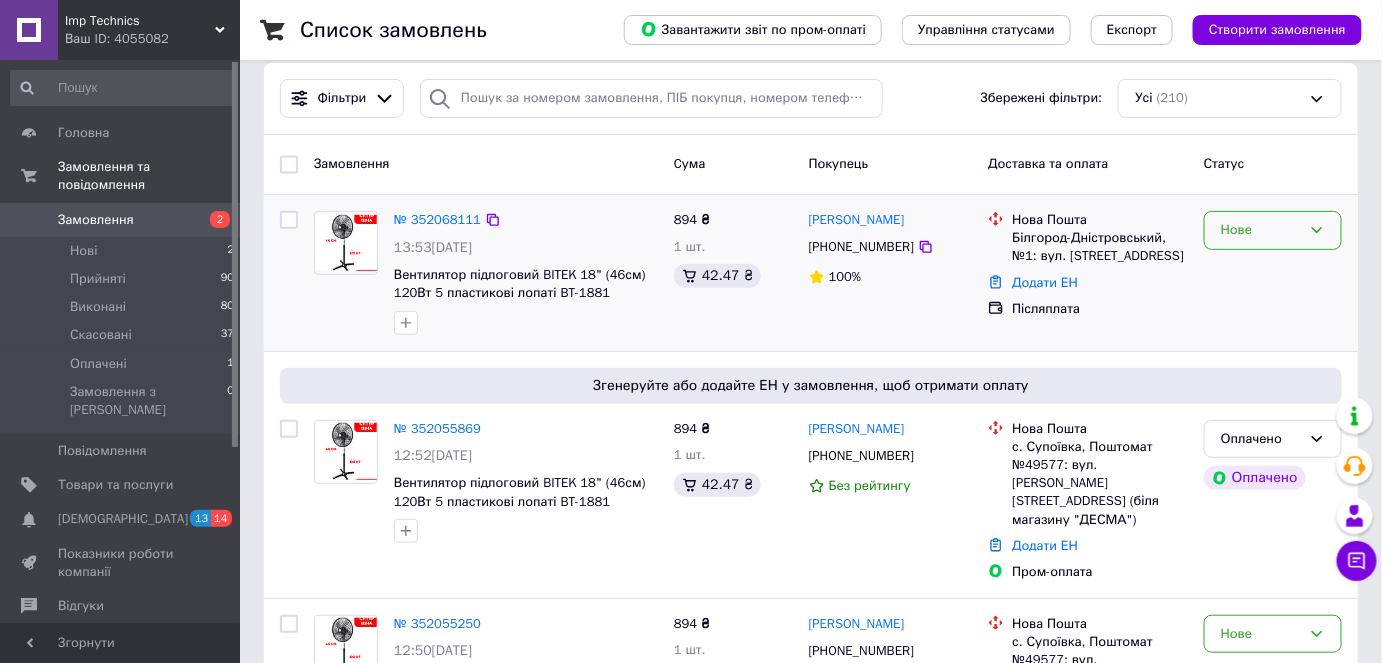 click on "Нове" at bounding box center (1261, 230) 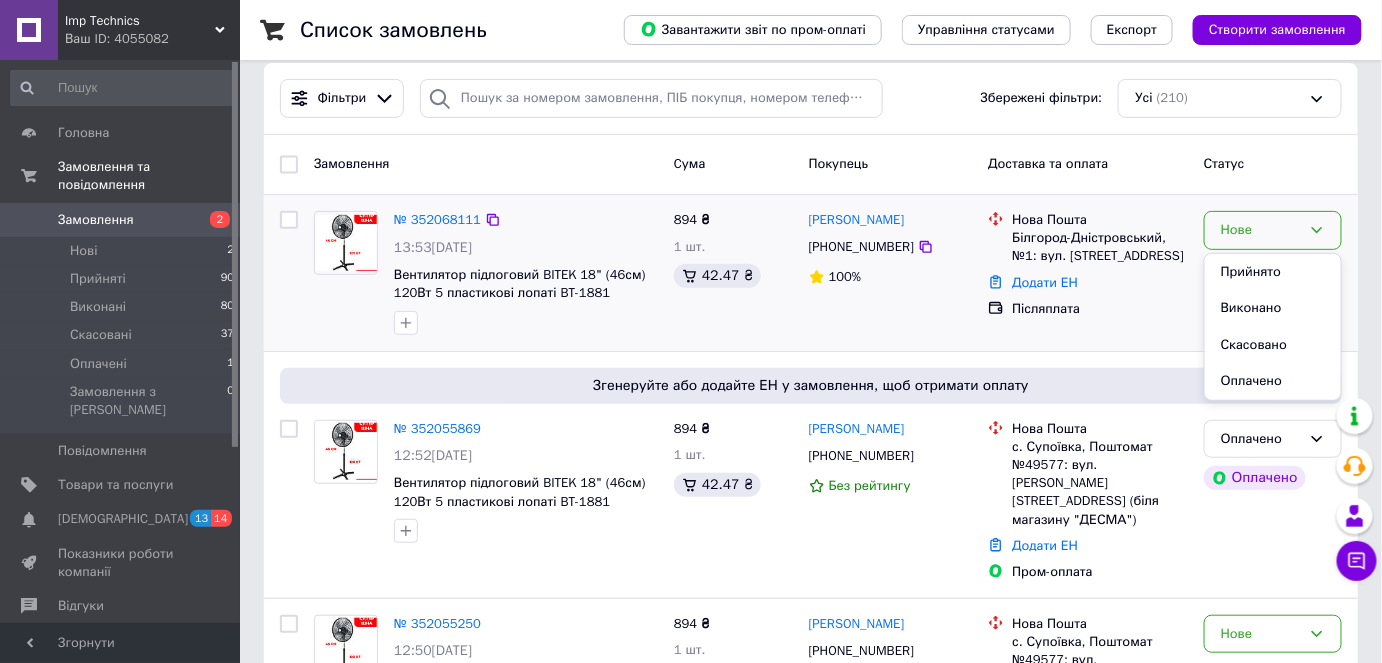 click on "Прийнято" at bounding box center (1273, 272) 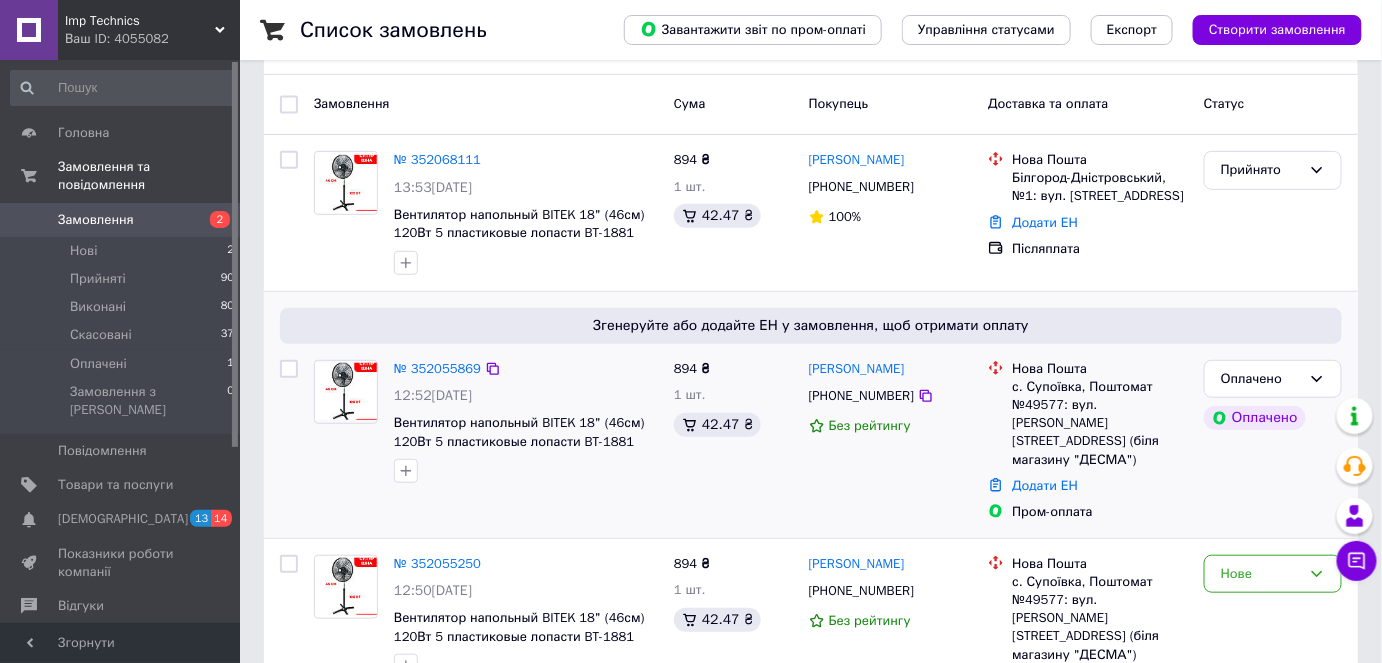 scroll, scrollTop: 272, scrollLeft: 0, axis: vertical 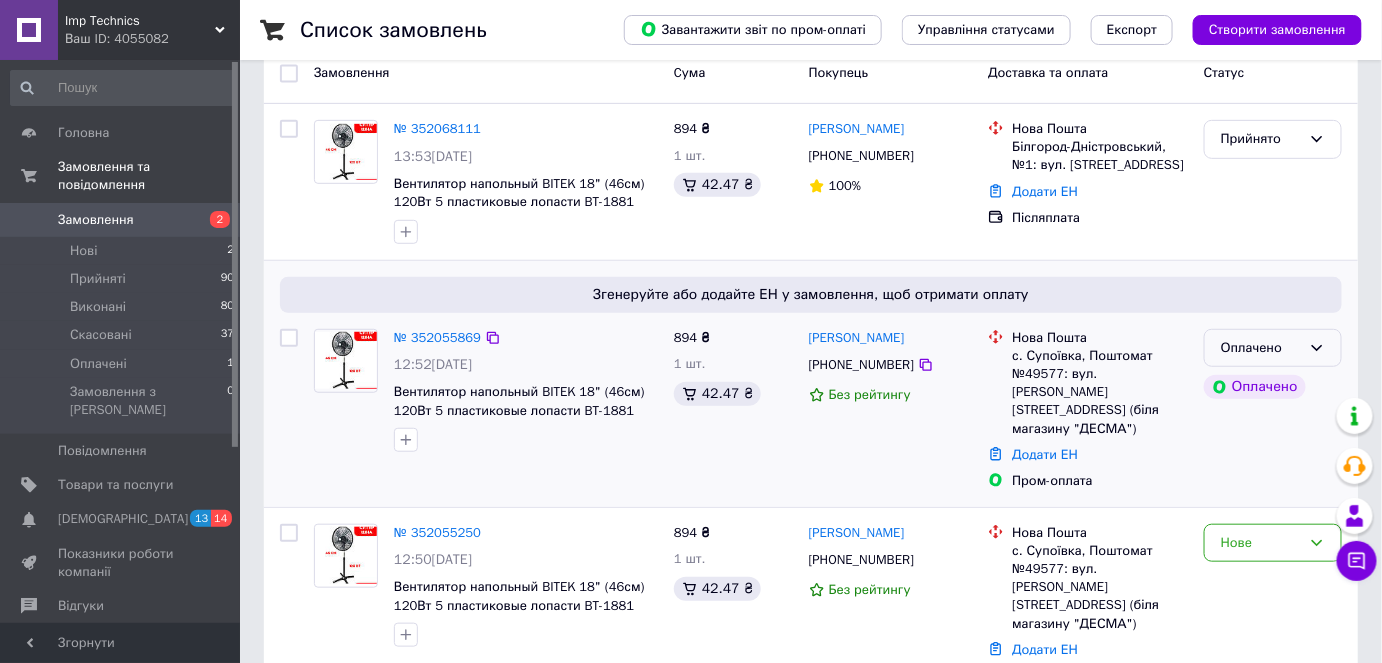 click on "Оплачено" at bounding box center [1261, 348] 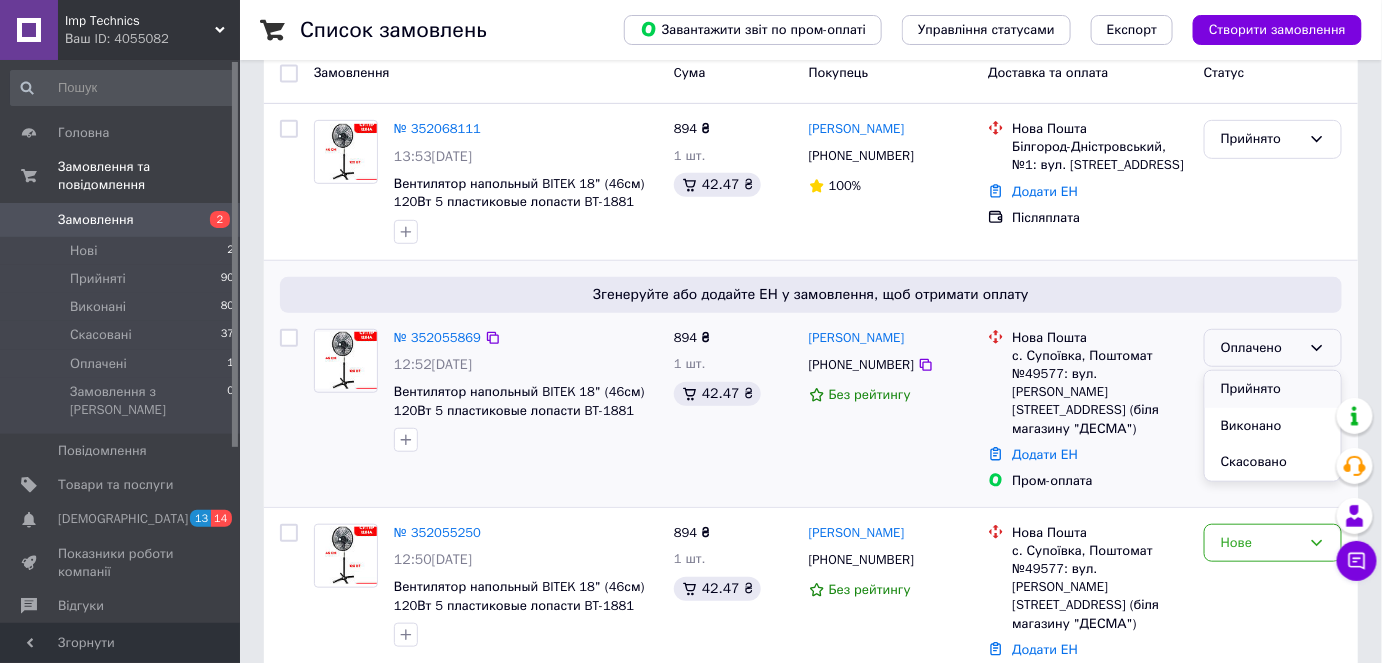 click on "Прийнято" at bounding box center [1273, 389] 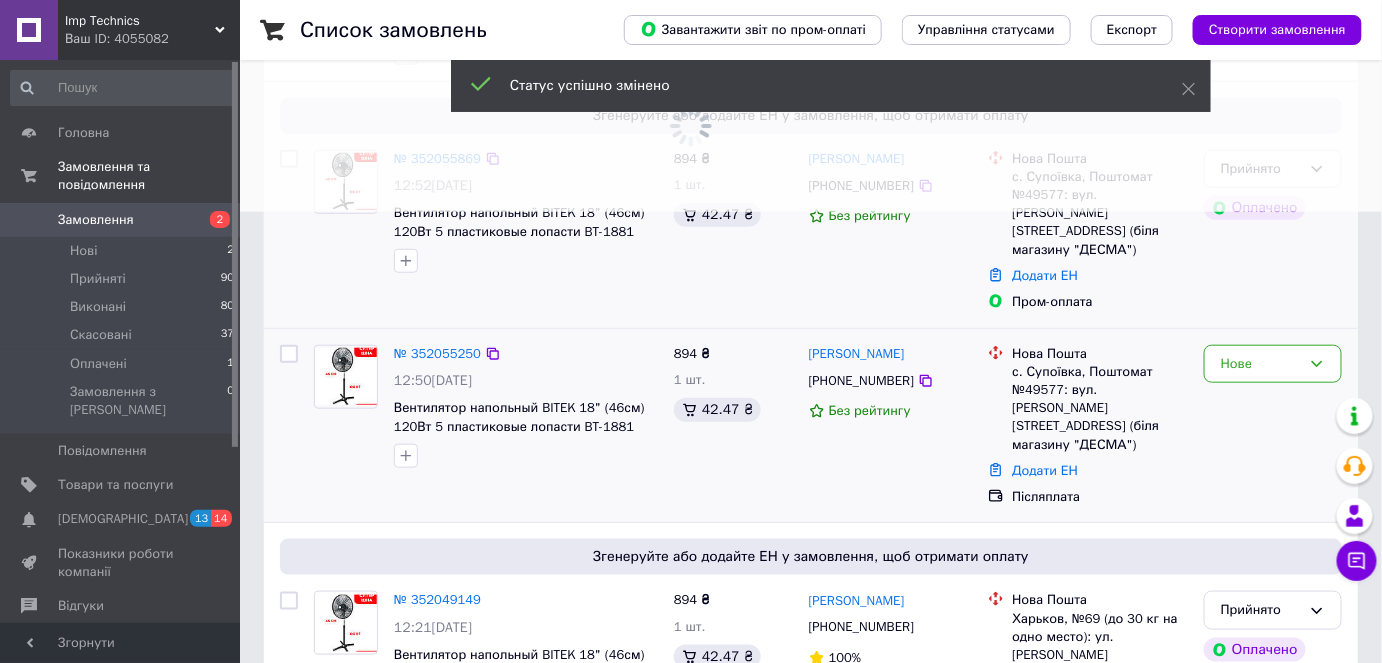 scroll, scrollTop: 454, scrollLeft: 0, axis: vertical 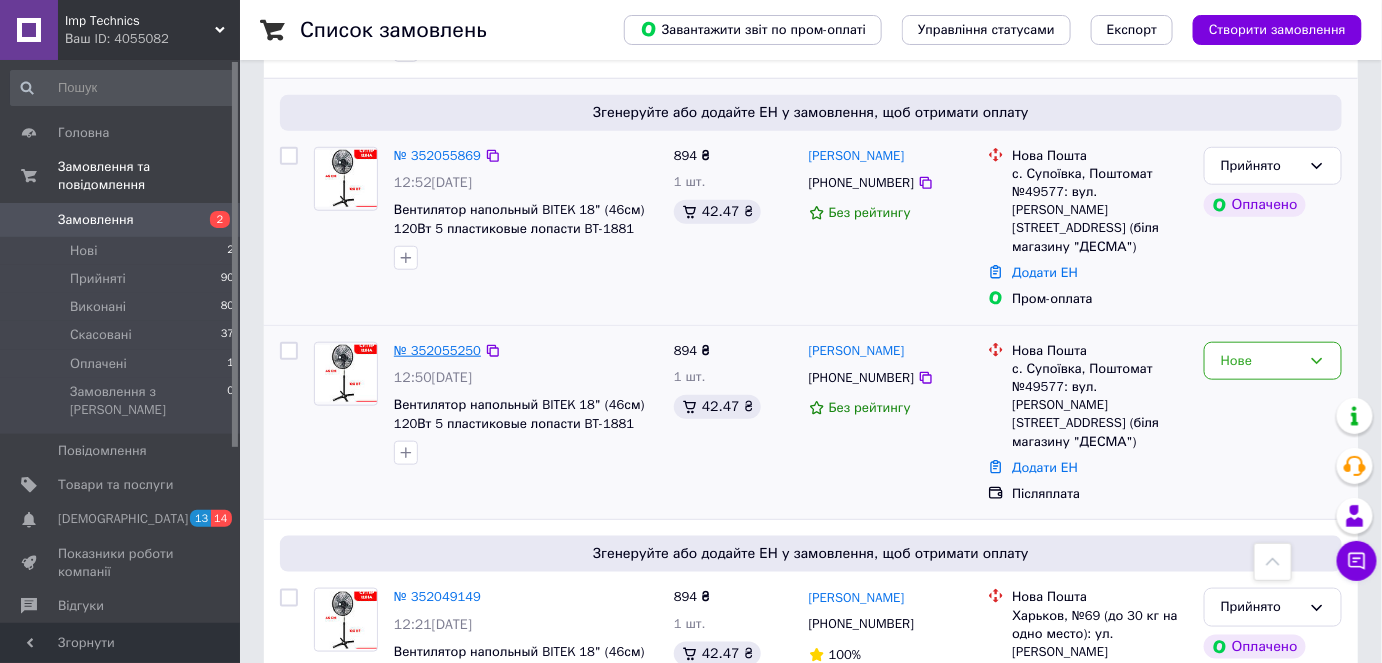 click on "№ 352055250" at bounding box center (437, 350) 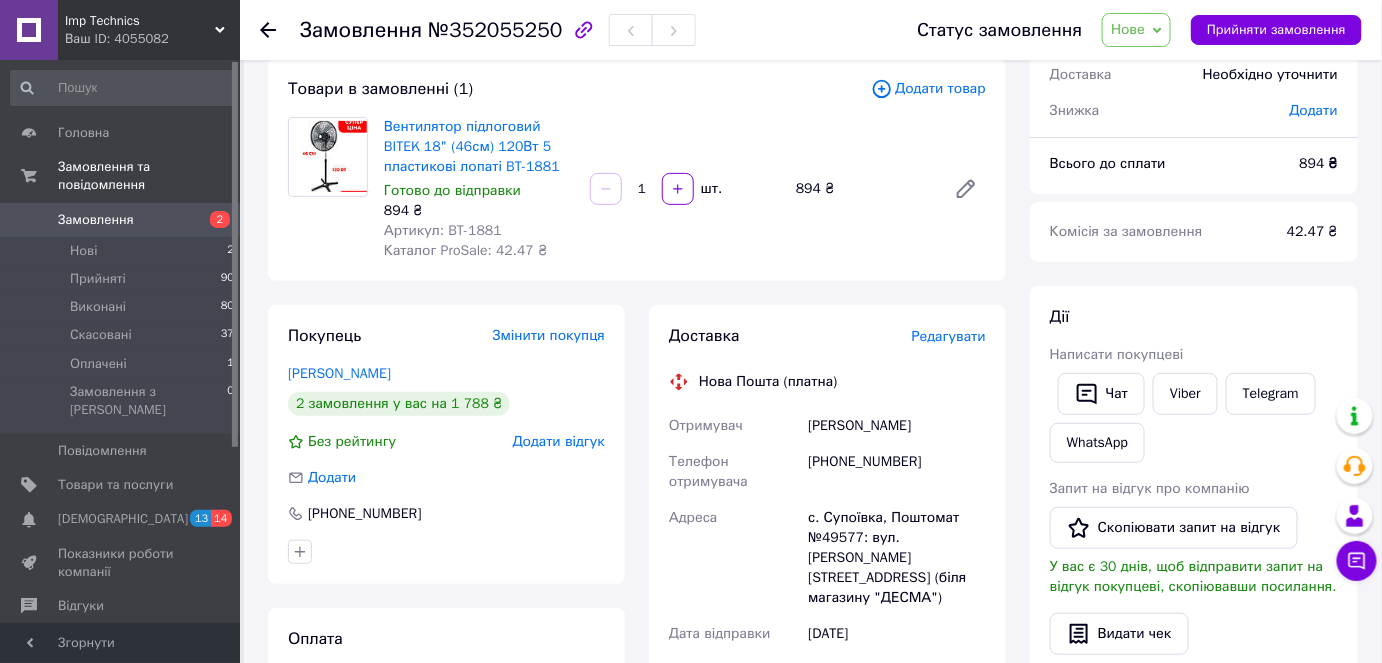 scroll, scrollTop: 0, scrollLeft: 0, axis: both 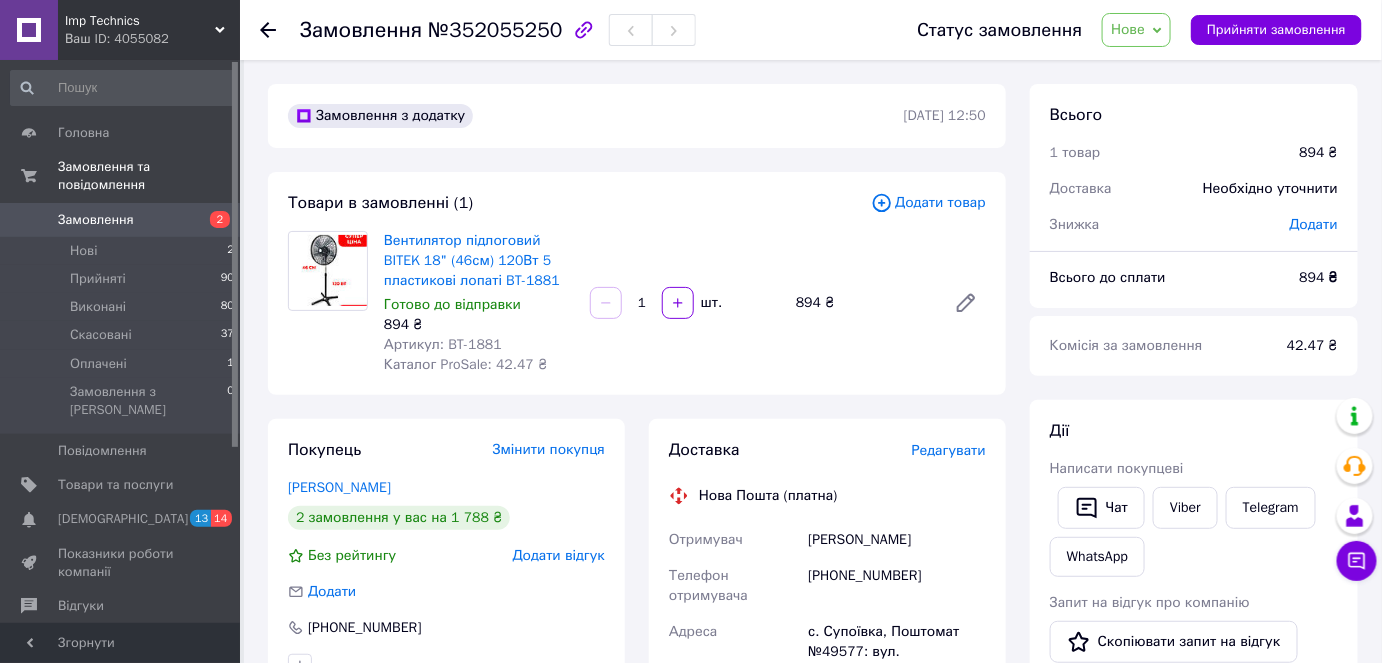 click on "Замовлення" at bounding box center (96, 220) 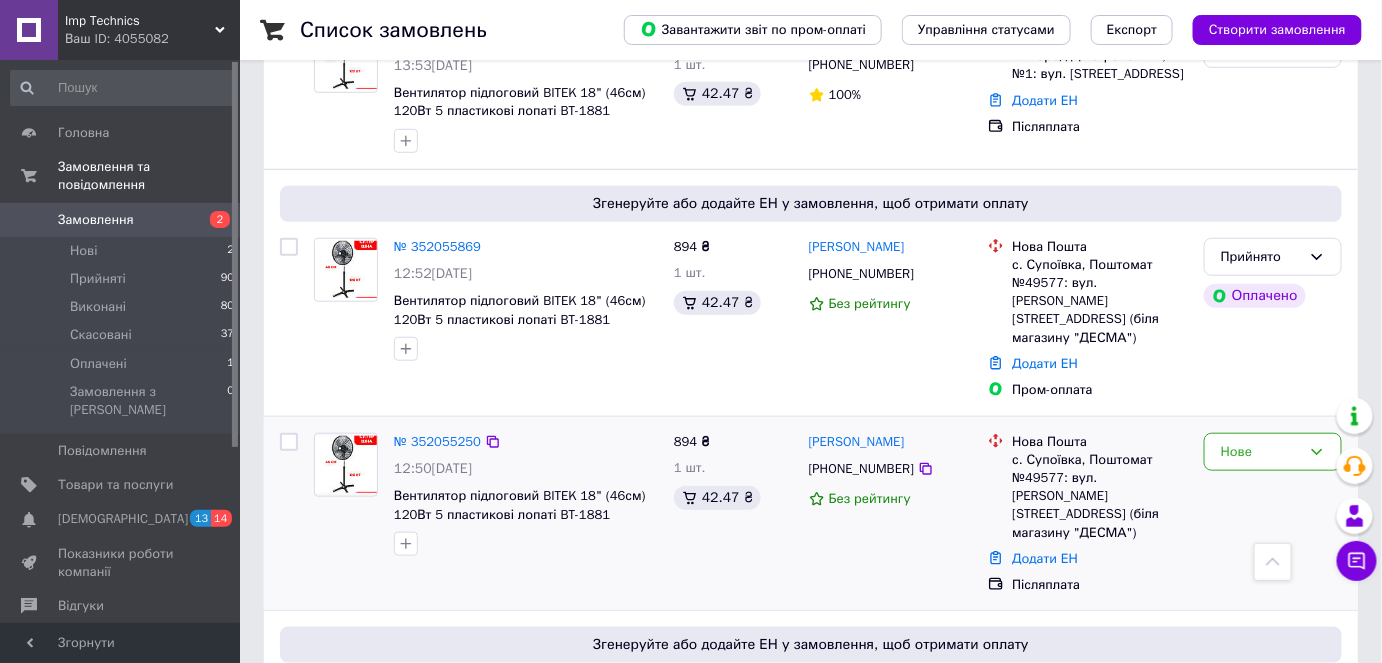 scroll, scrollTop: 454, scrollLeft: 0, axis: vertical 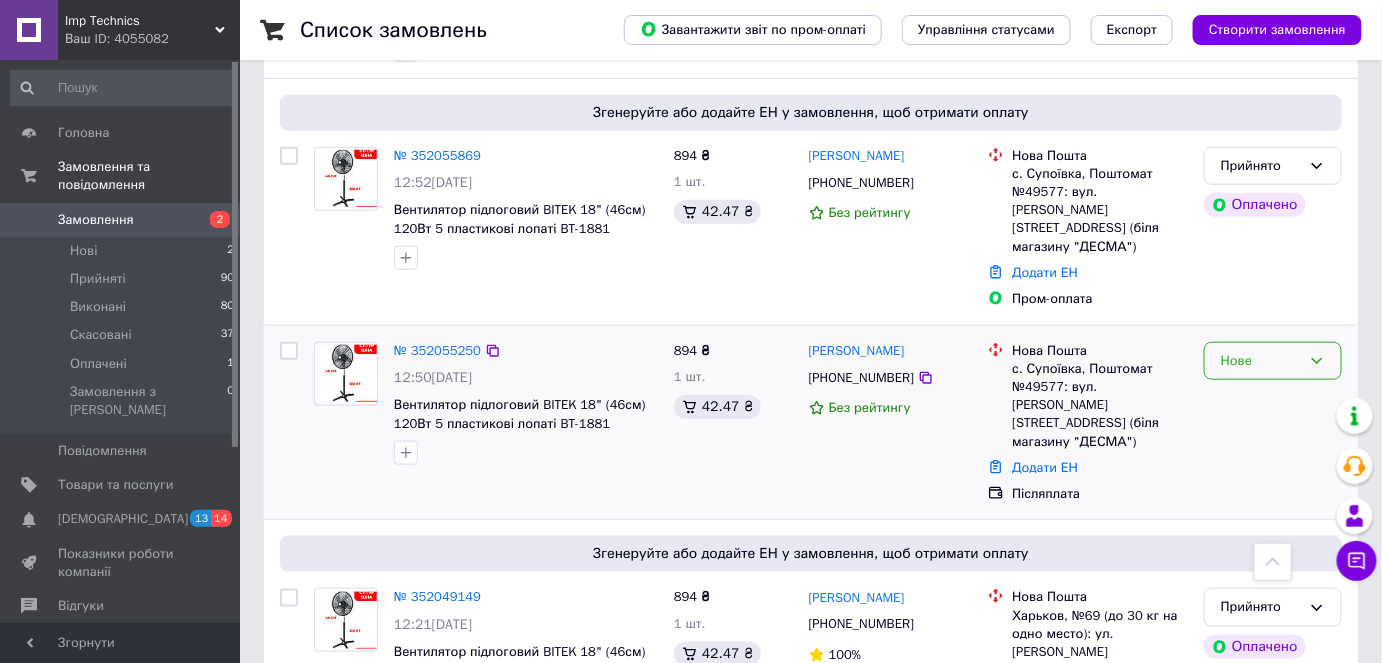 click on "Нове" at bounding box center (1261, 361) 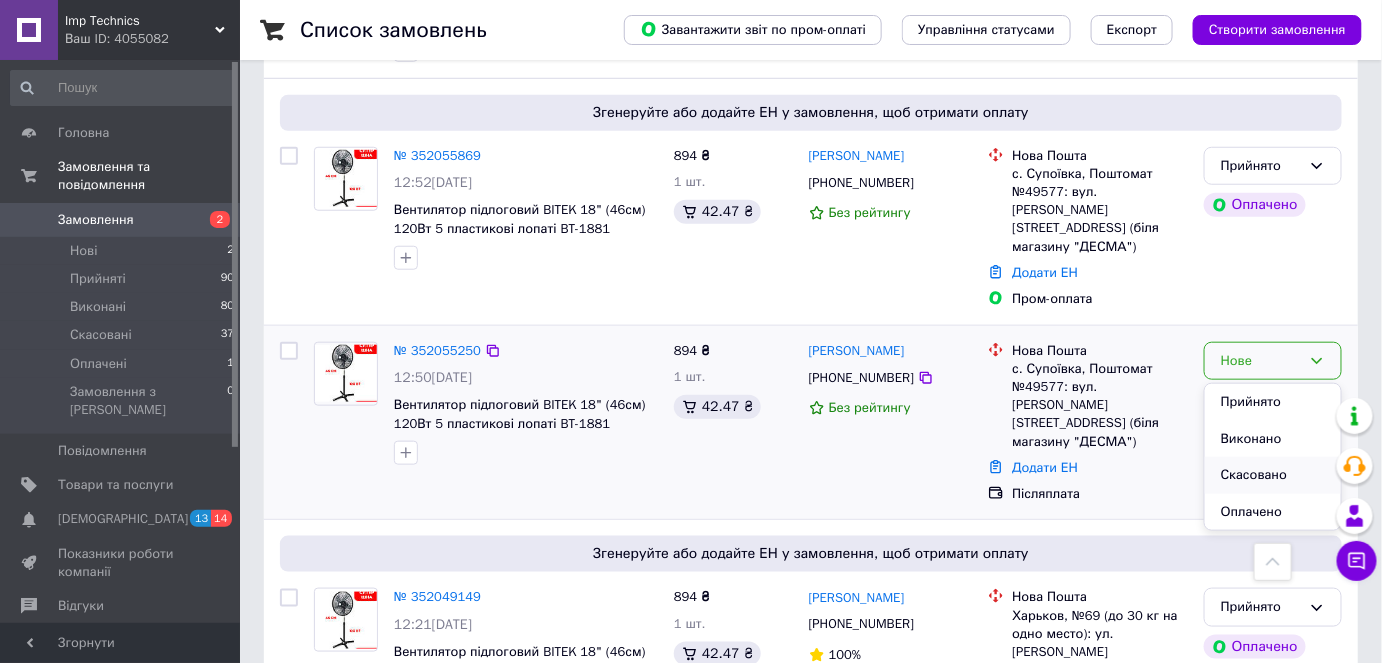 click on "Скасовано" at bounding box center (1273, 475) 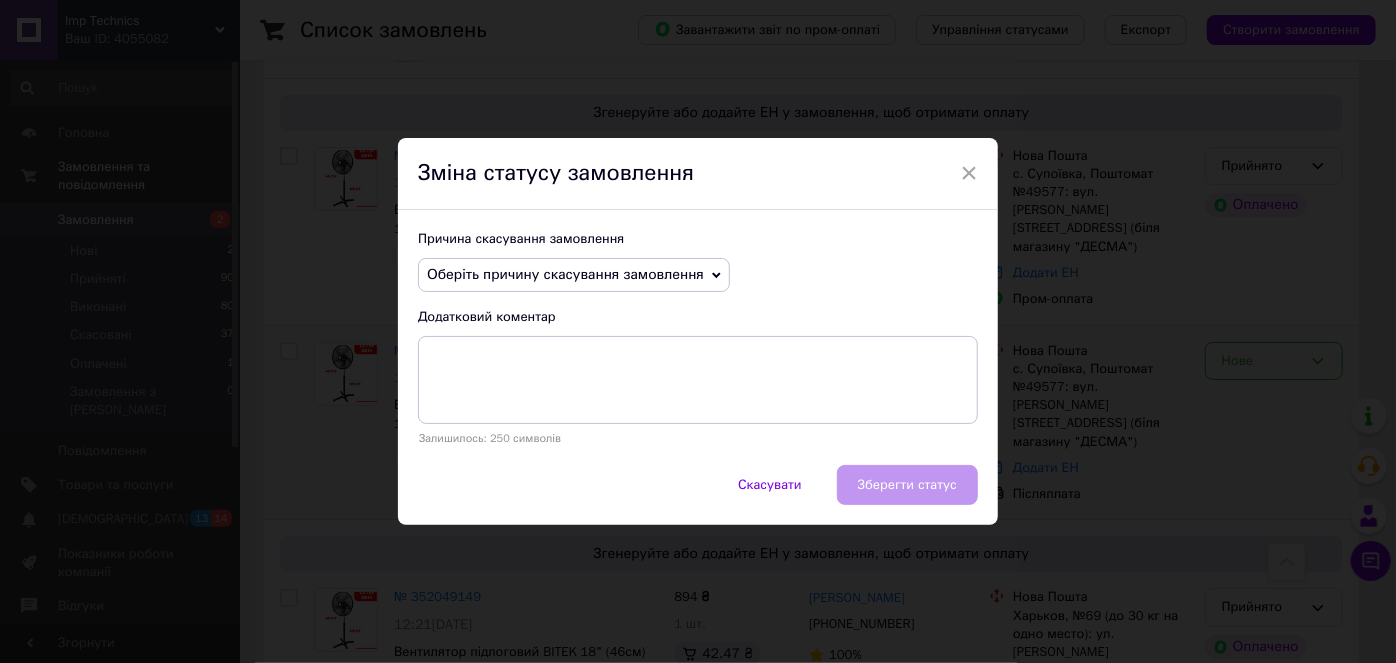 click on "Оберіть причину скасування замовлення" at bounding box center (574, 275) 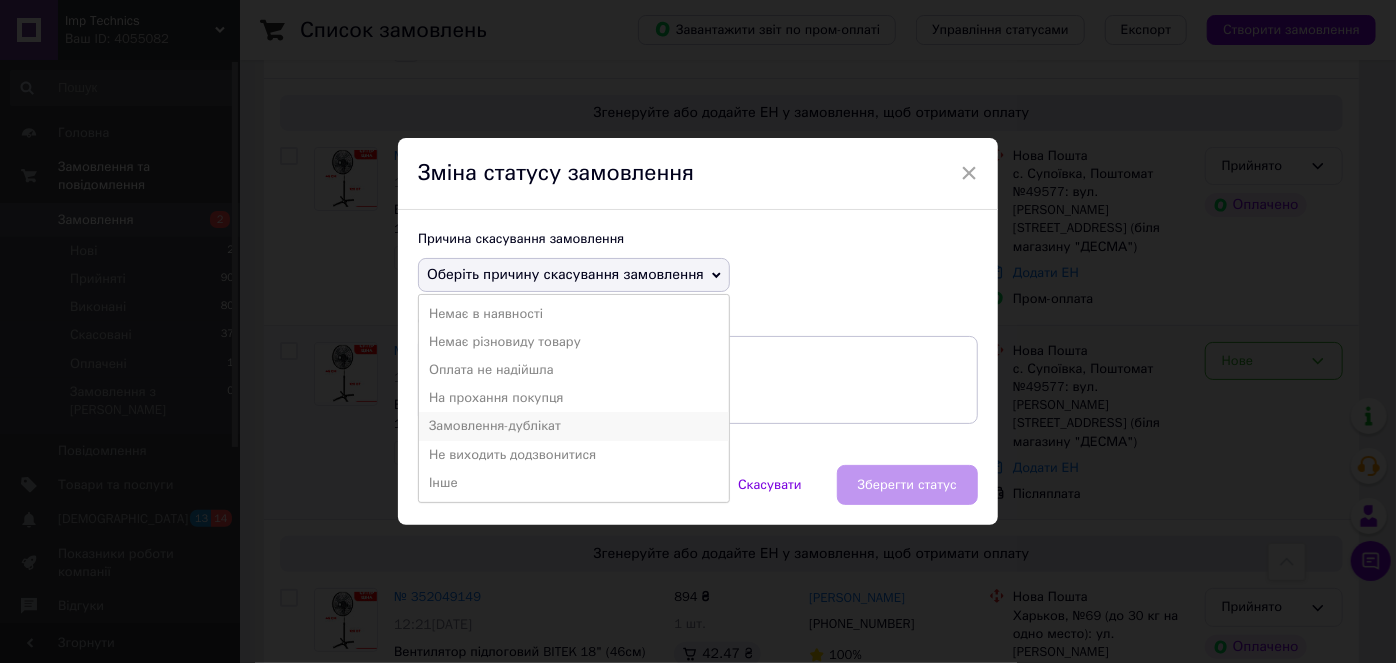 click on "Замовлення-дублікат" at bounding box center [574, 426] 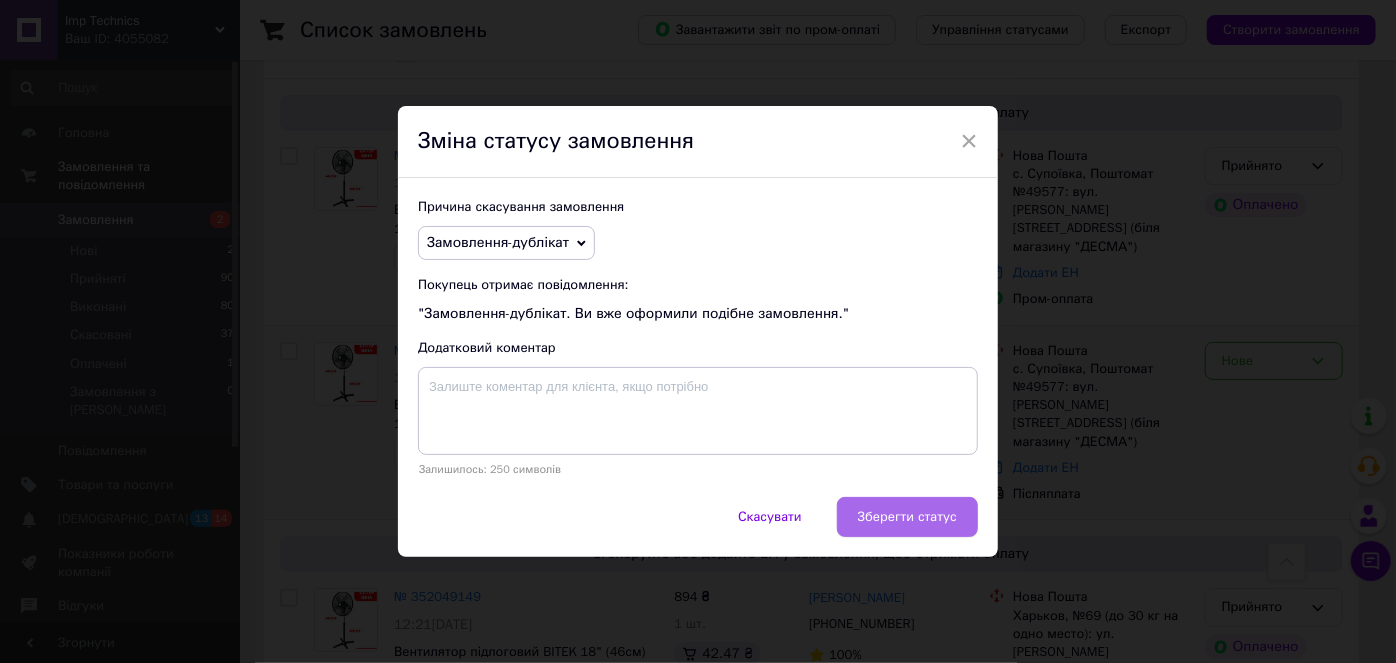 click on "Зберегти статус" at bounding box center (907, 517) 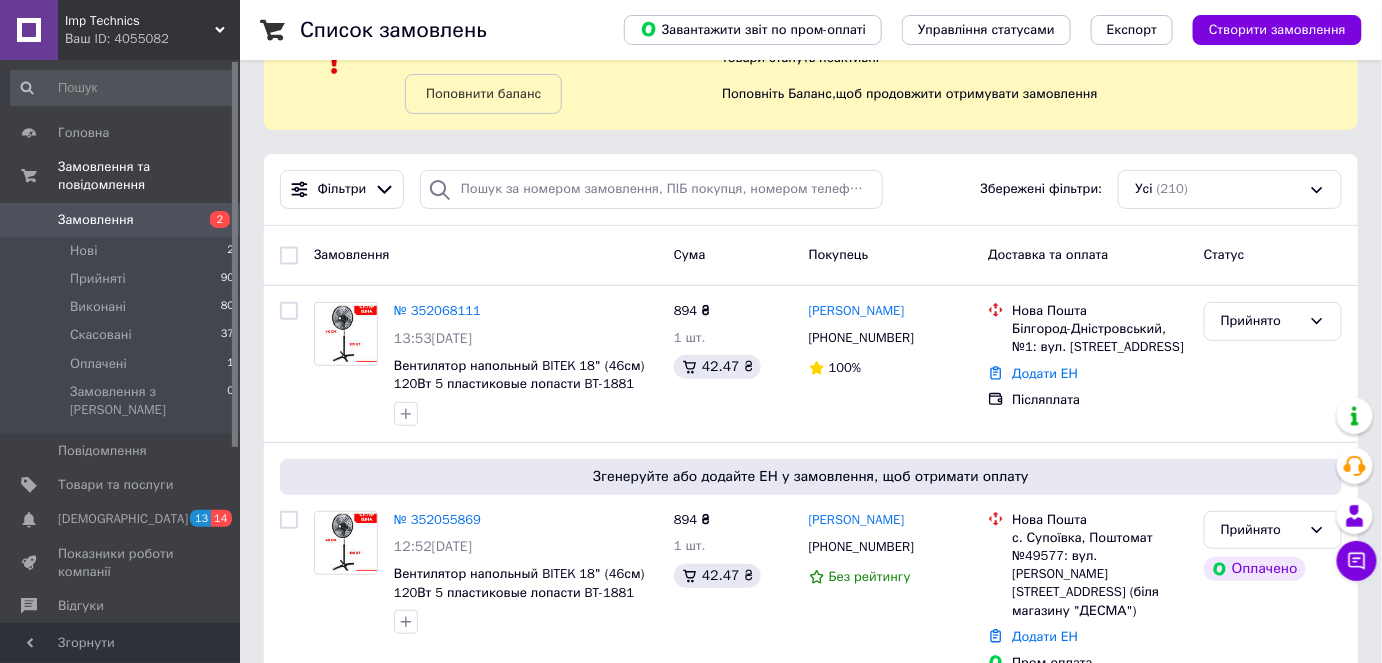 scroll, scrollTop: 0, scrollLeft: 0, axis: both 